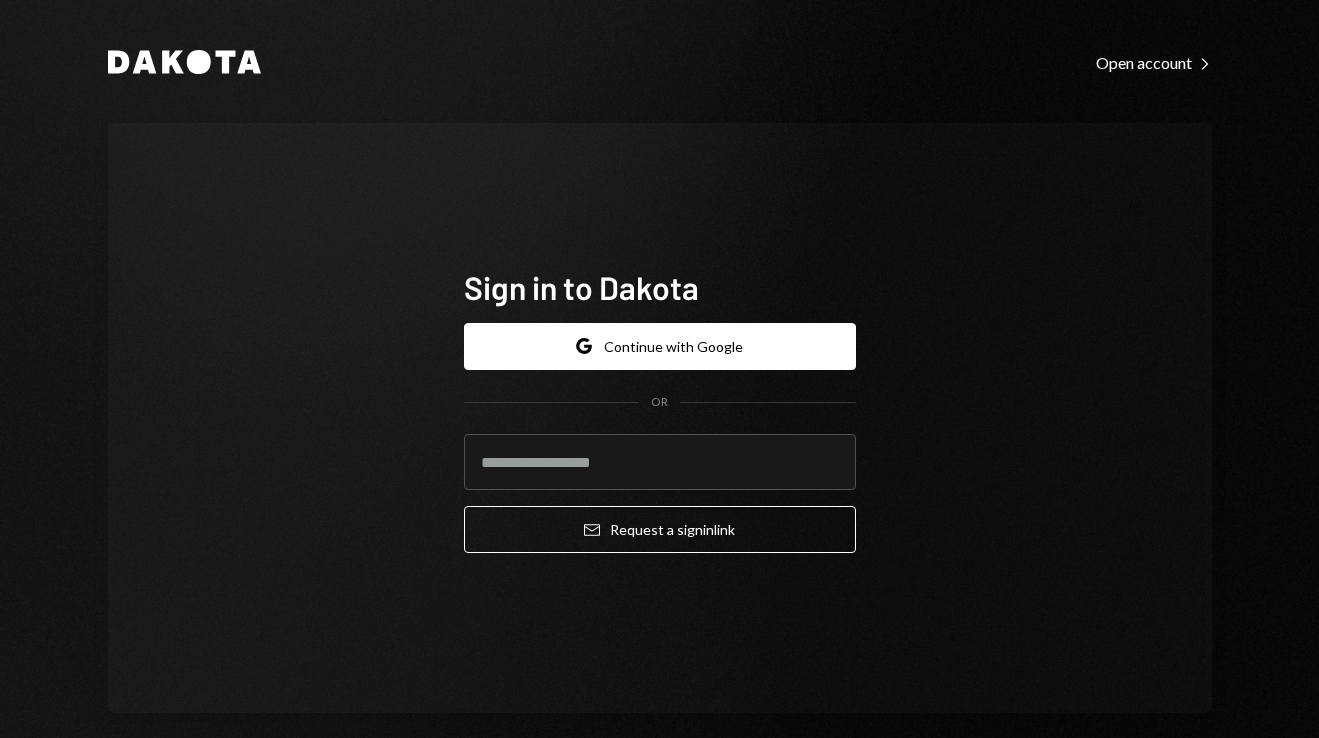 scroll, scrollTop: 0, scrollLeft: 0, axis: both 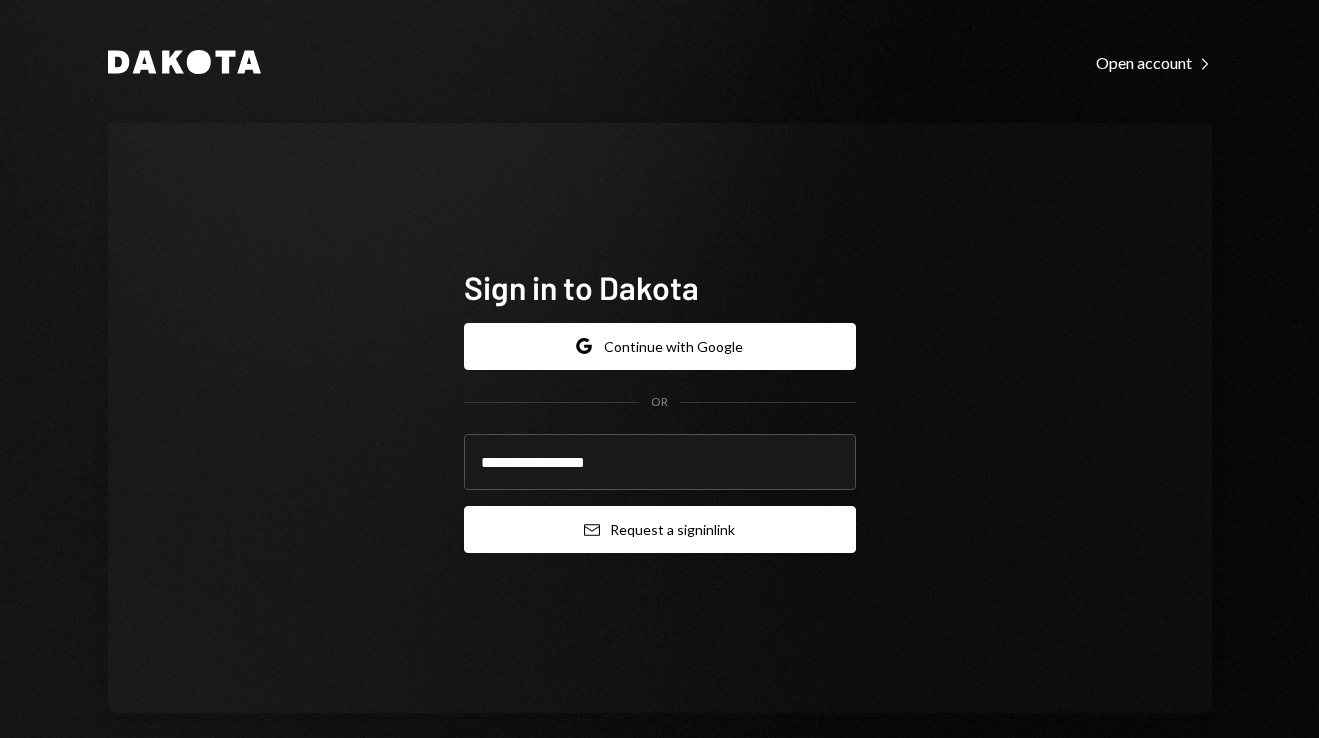 click on "Email Request a sign  in  link" at bounding box center (660, 529) 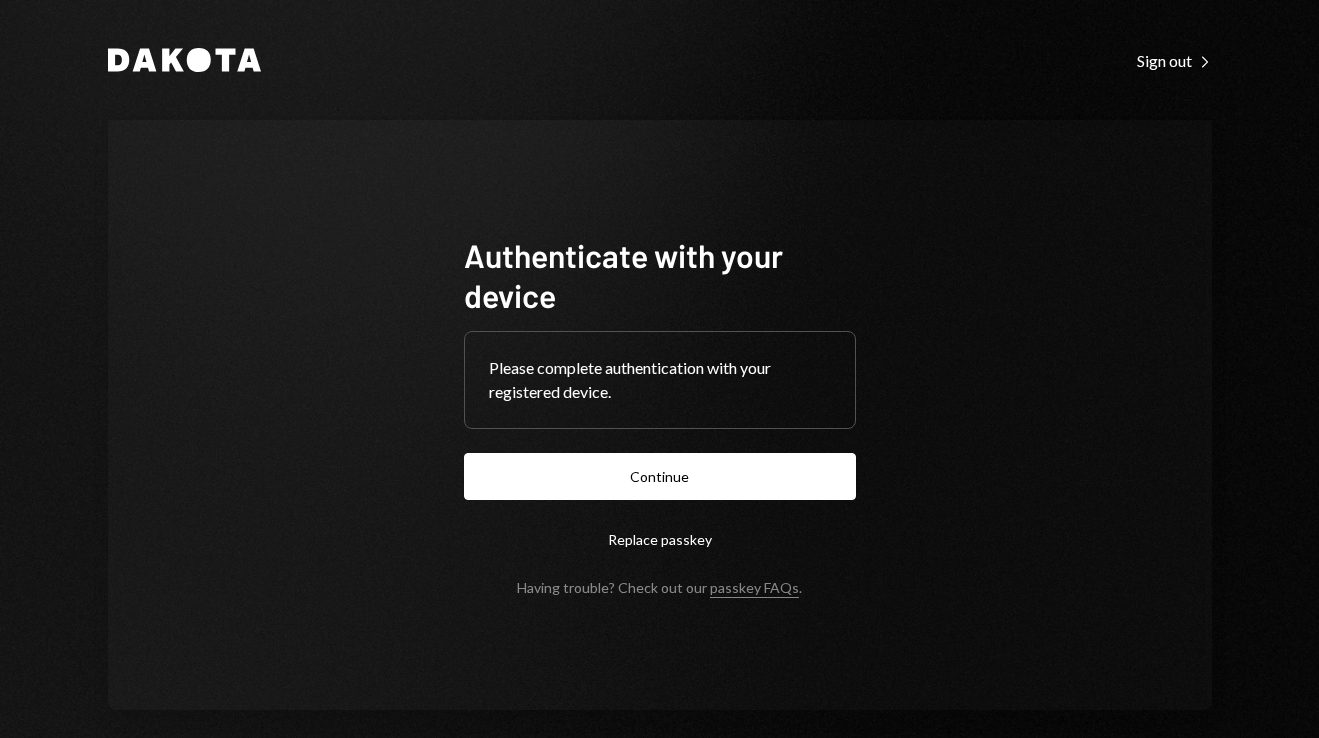 scroll, scrollTop: 0, scrollLeft: 0, axis: both 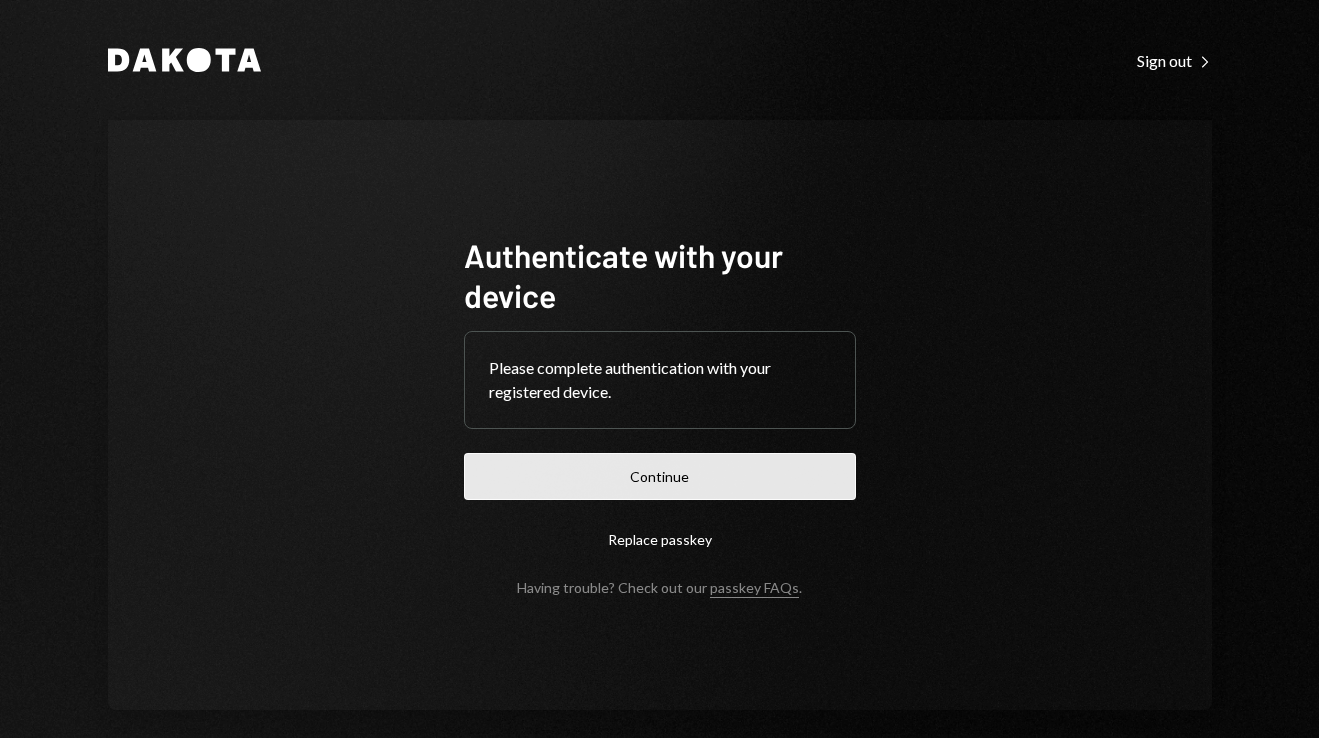 click on "Continue" at bounding box center (660, 476) 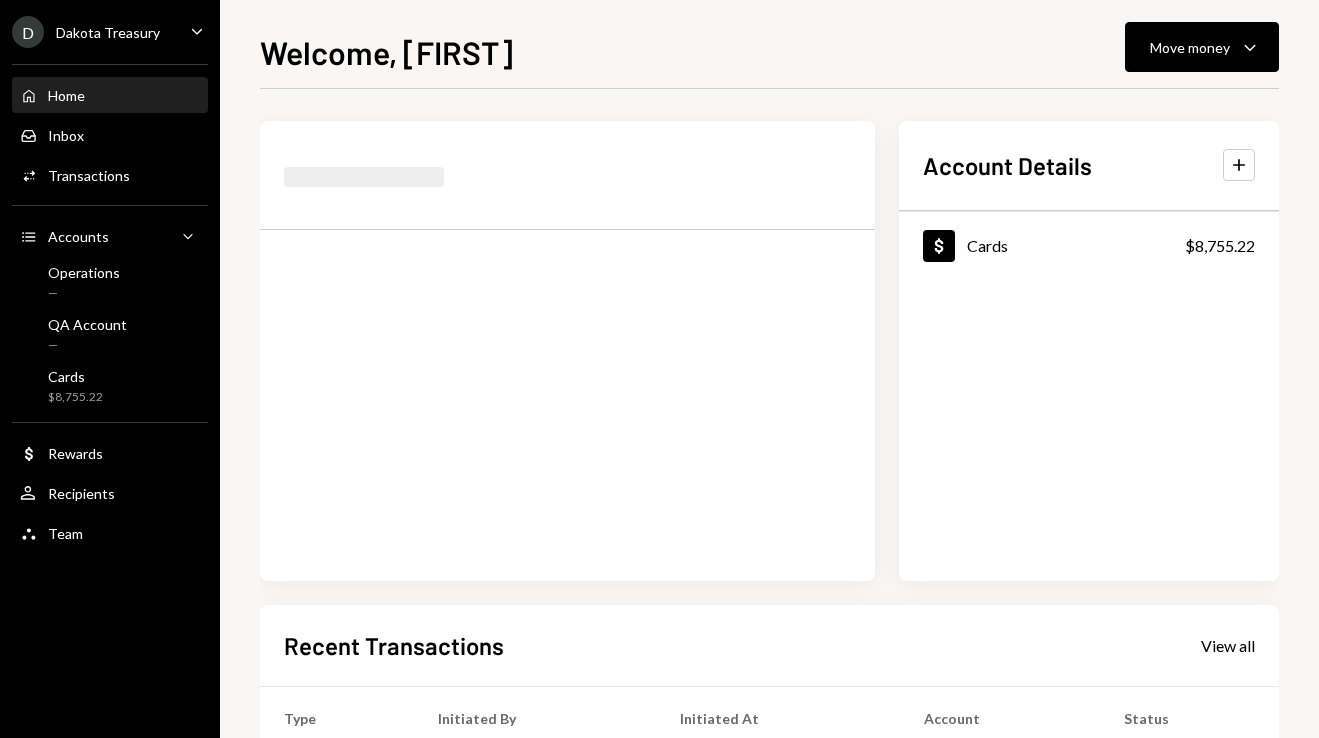 click on "Caret Down" 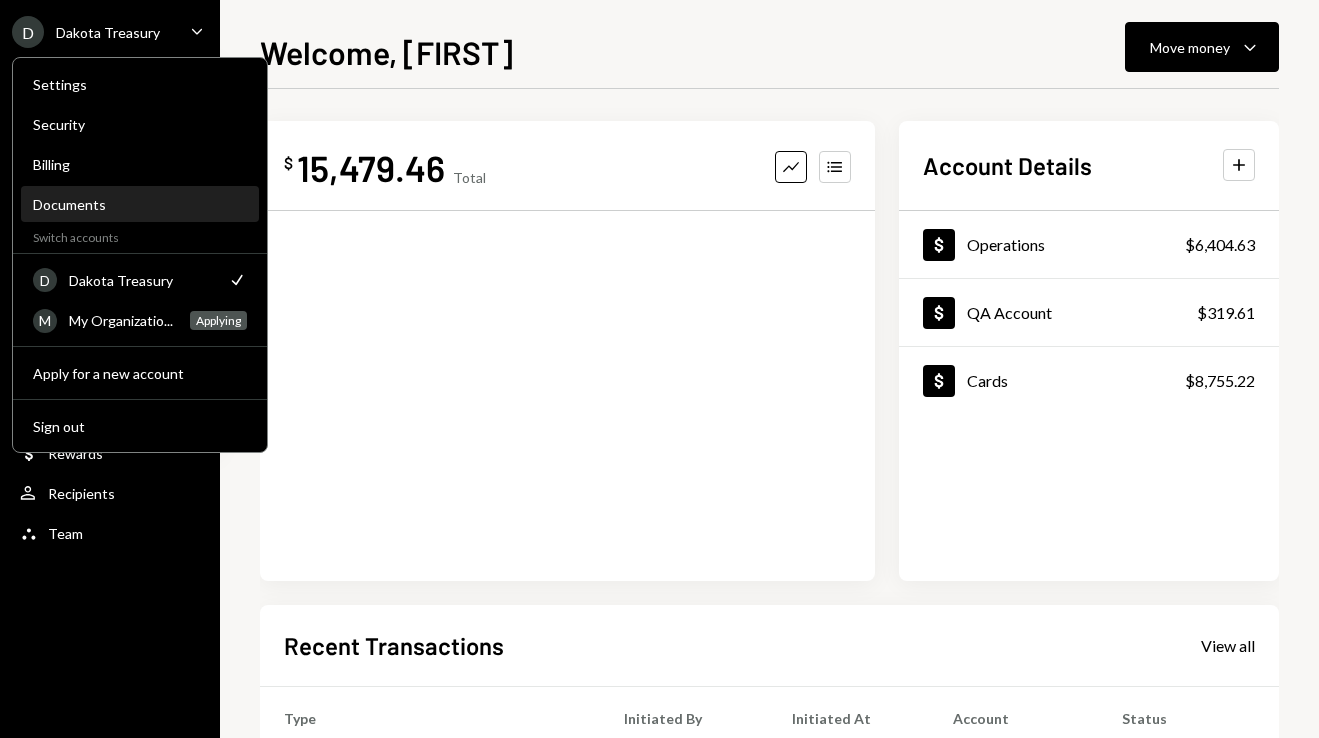 click on "Documents" at bounding box center (140, 204) 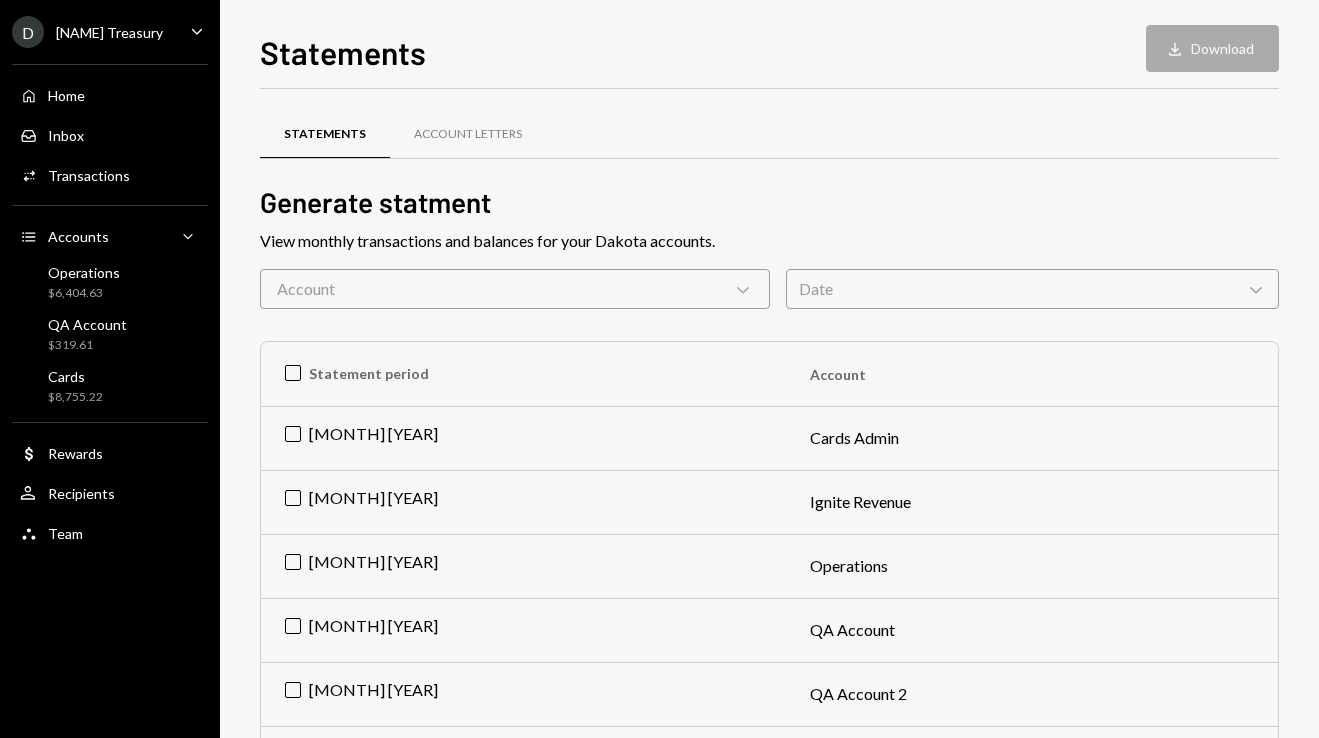 scroll, scrollTop: 0, scrollLeft: 0, axis: both 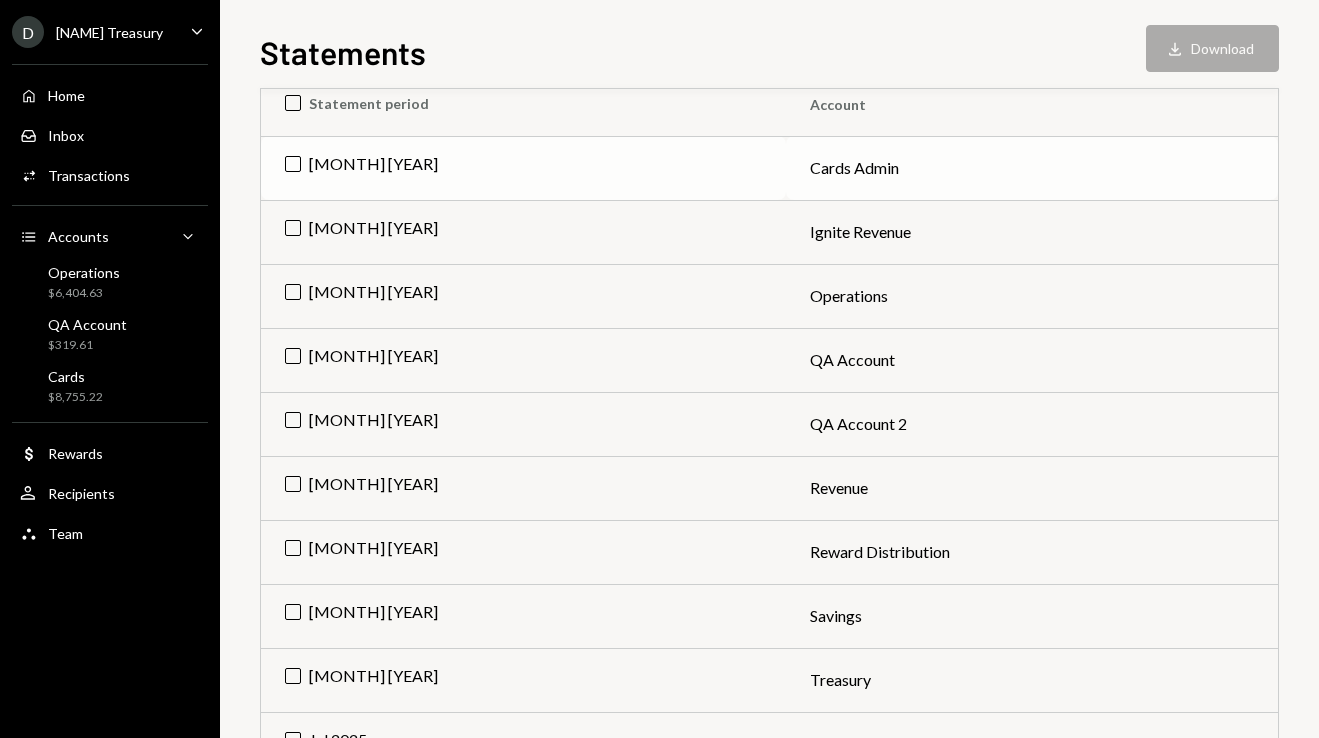 click on "[MONTH] [YEAR]" at bounding box center (523, 168) 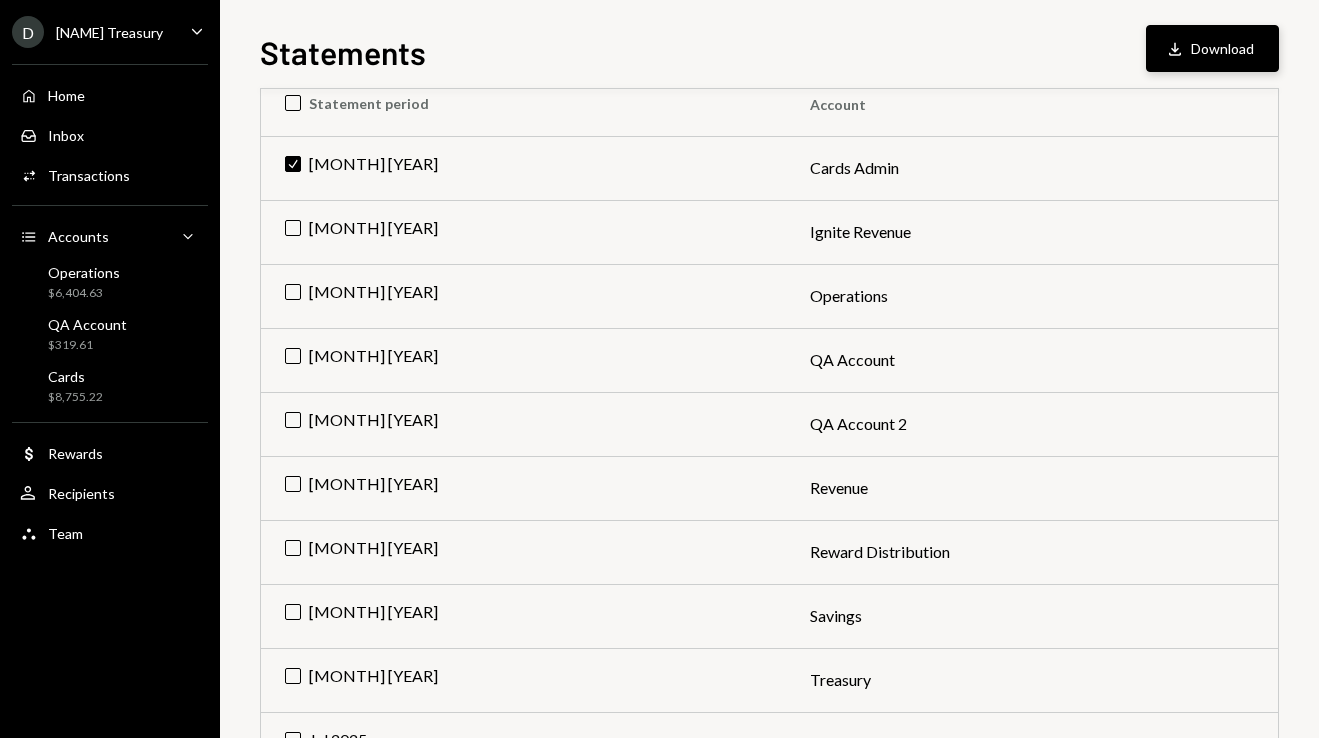 click on "Download Download" at bounding box center [1212, 48] 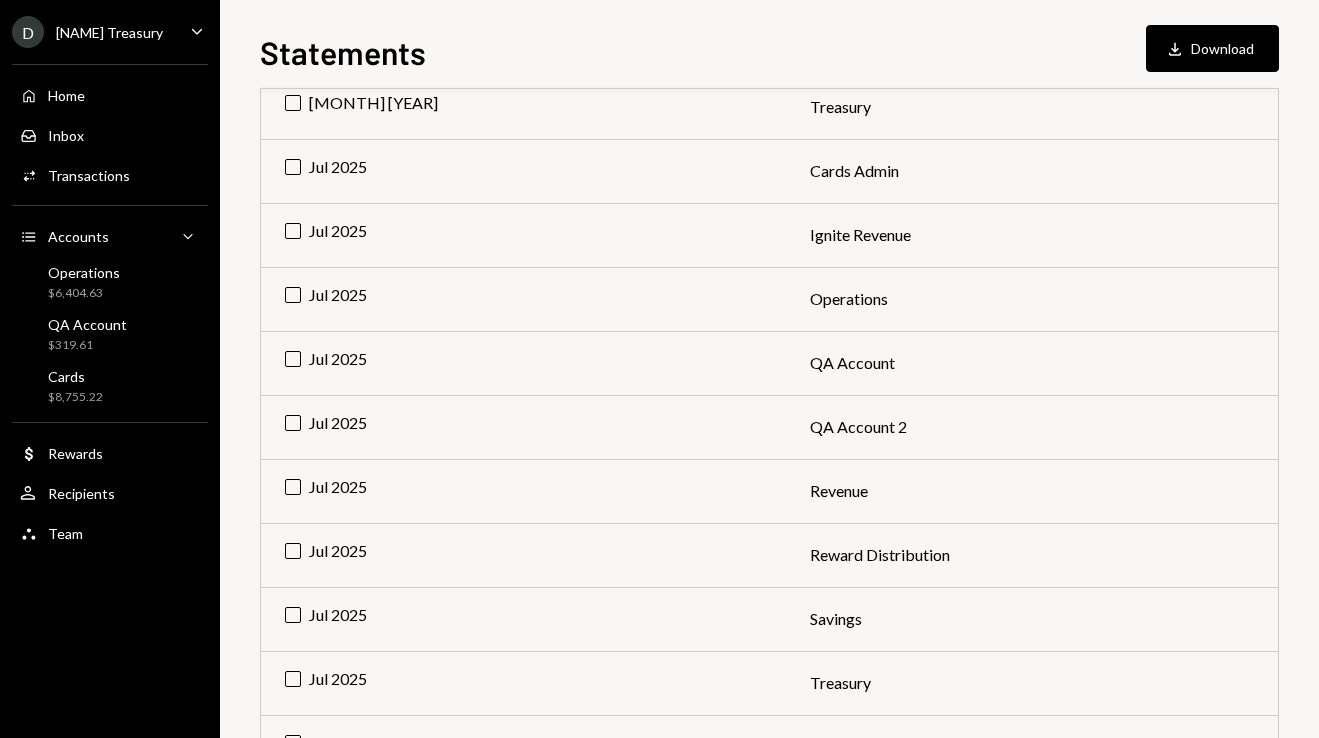 scroll, scrollTop: 0, scrollLeft: 0, axis: both 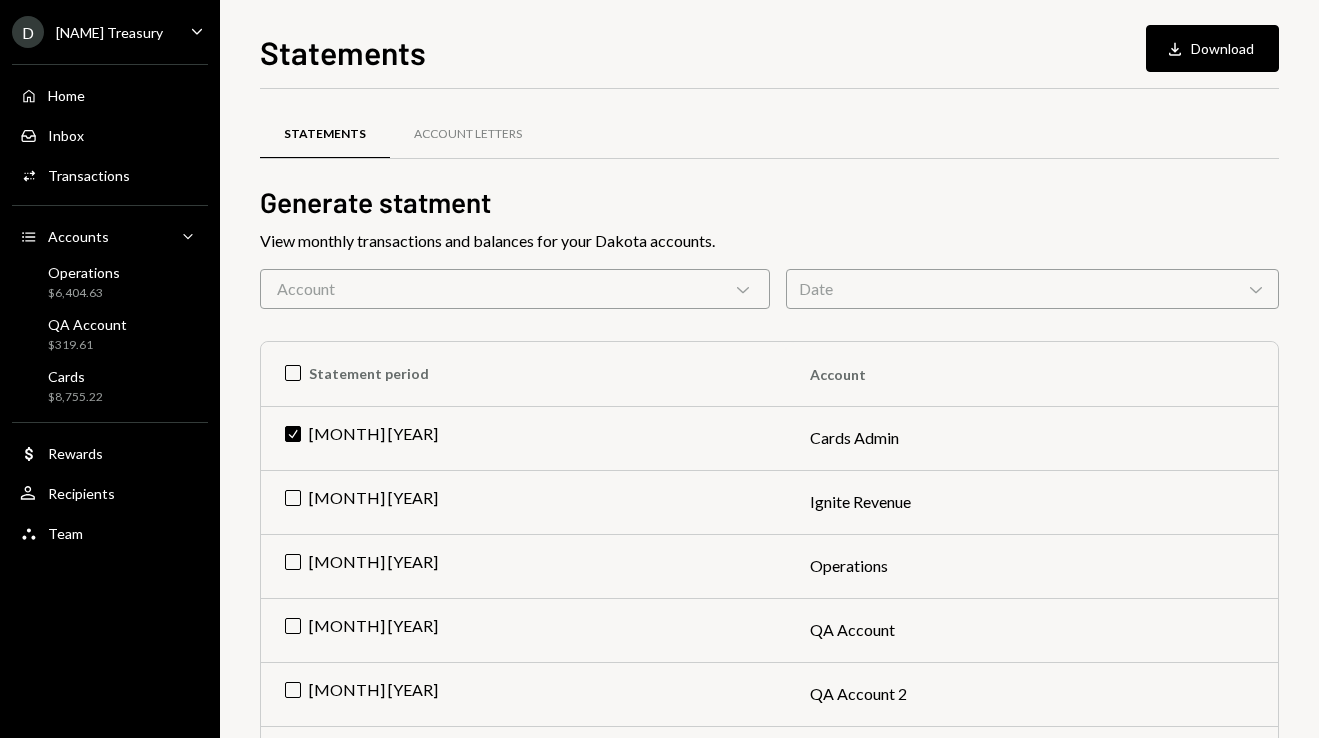click on "Date Chevron Down" at bounding box center [1032, 289] 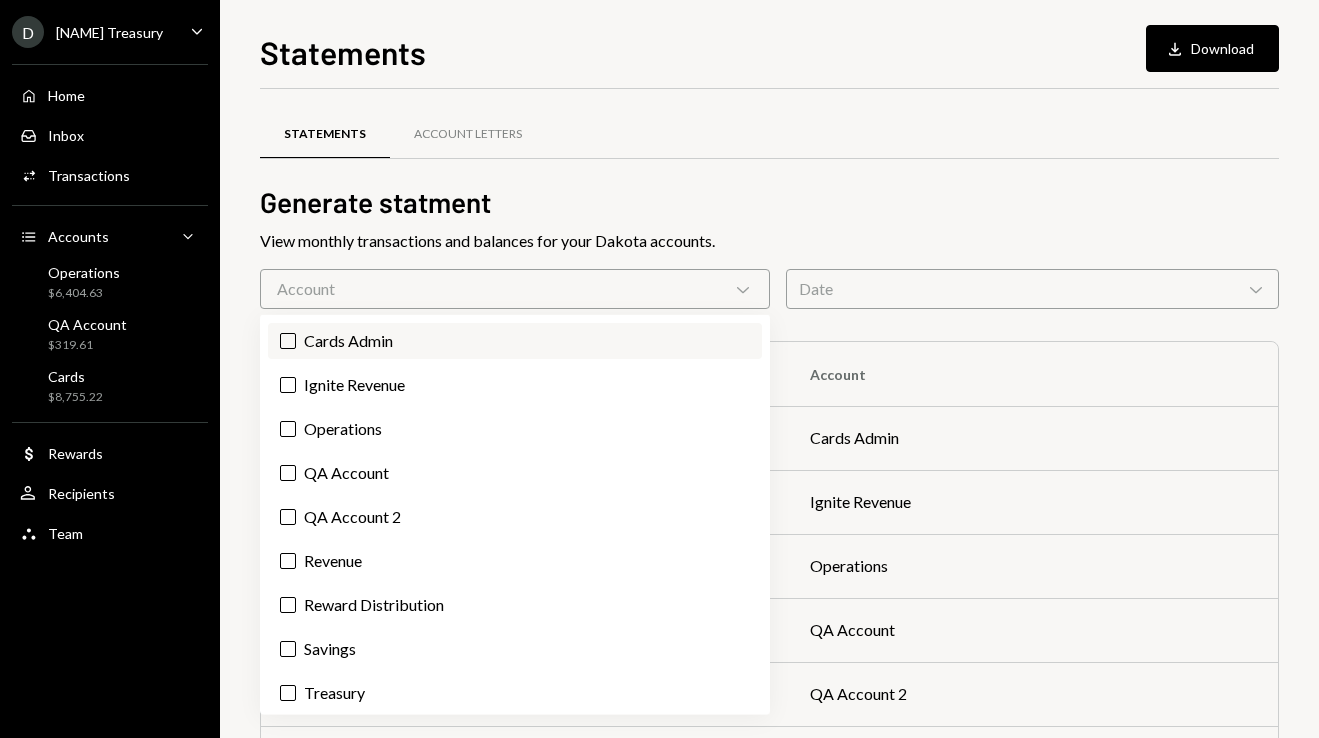 click on "Cards Admin" at bounding box center [515, 341] 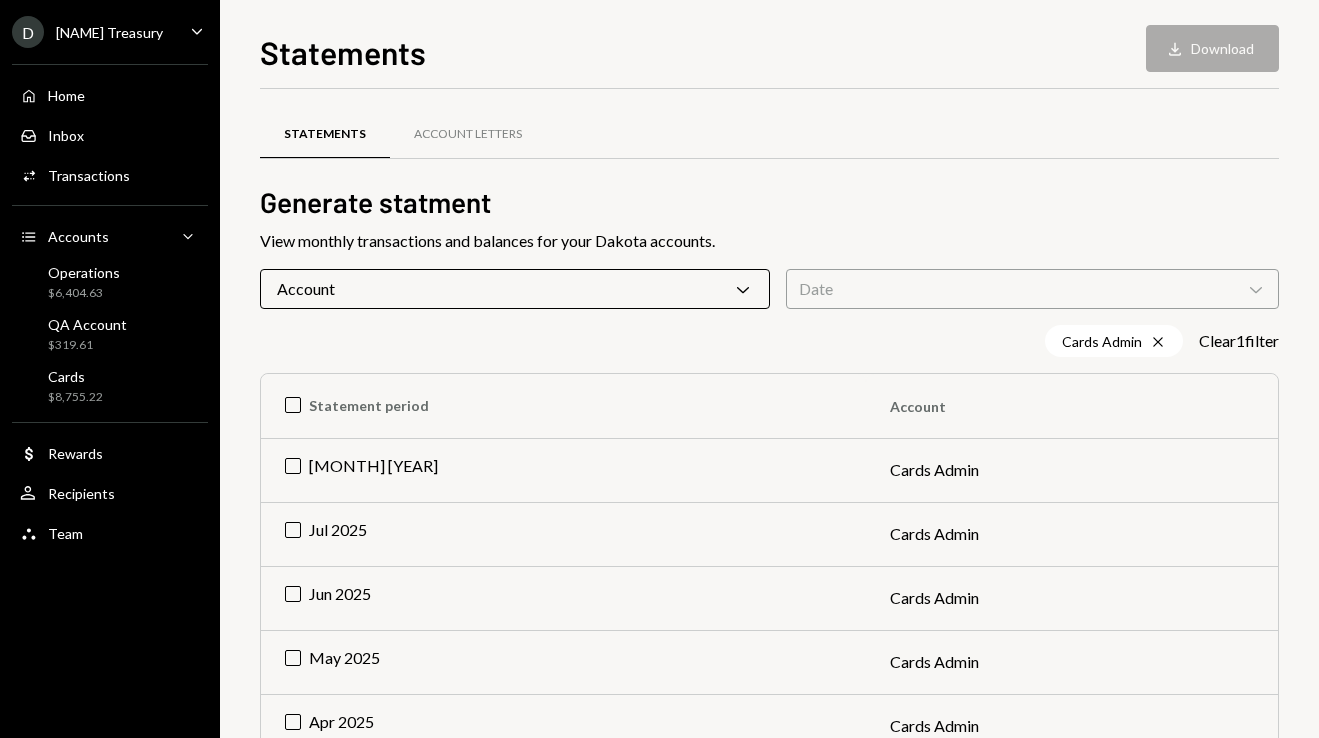 click on "Date Chevron Down" at bounding box center (1032, 289) 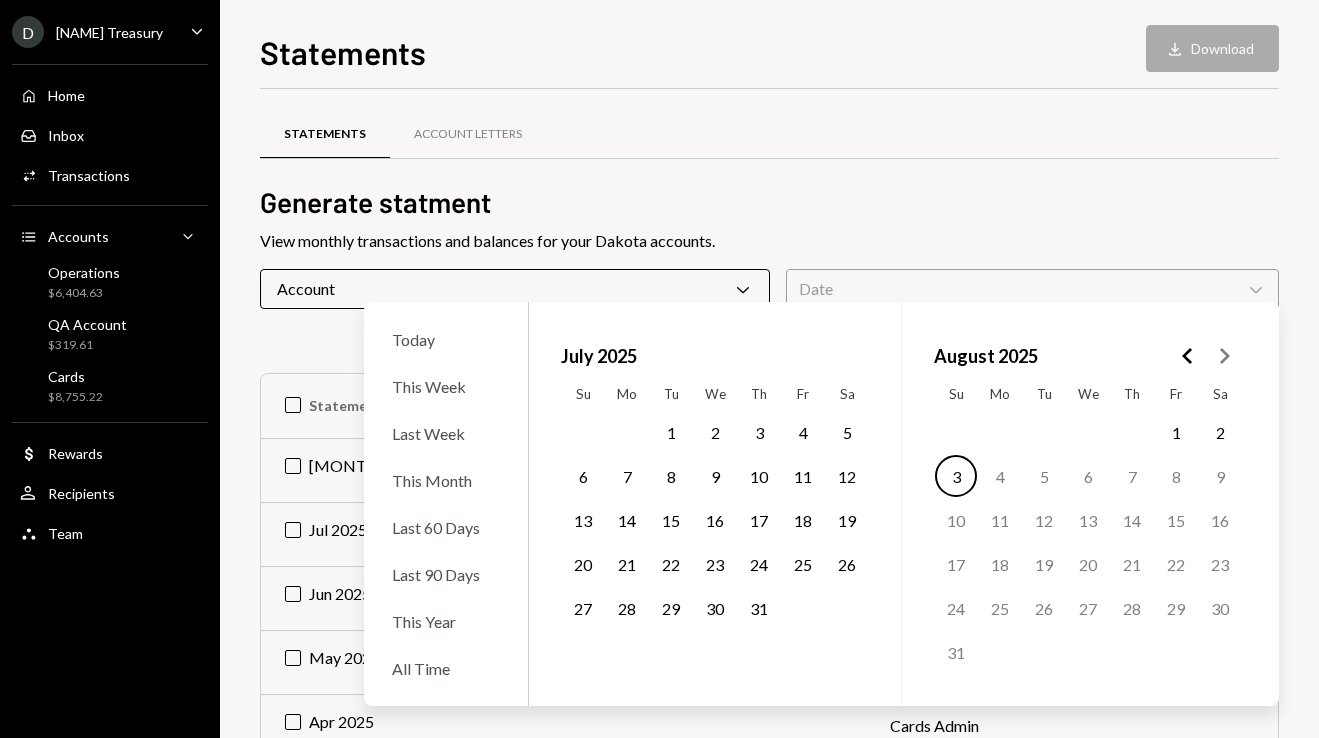 click on "1" at bounding box center [1176, 432] 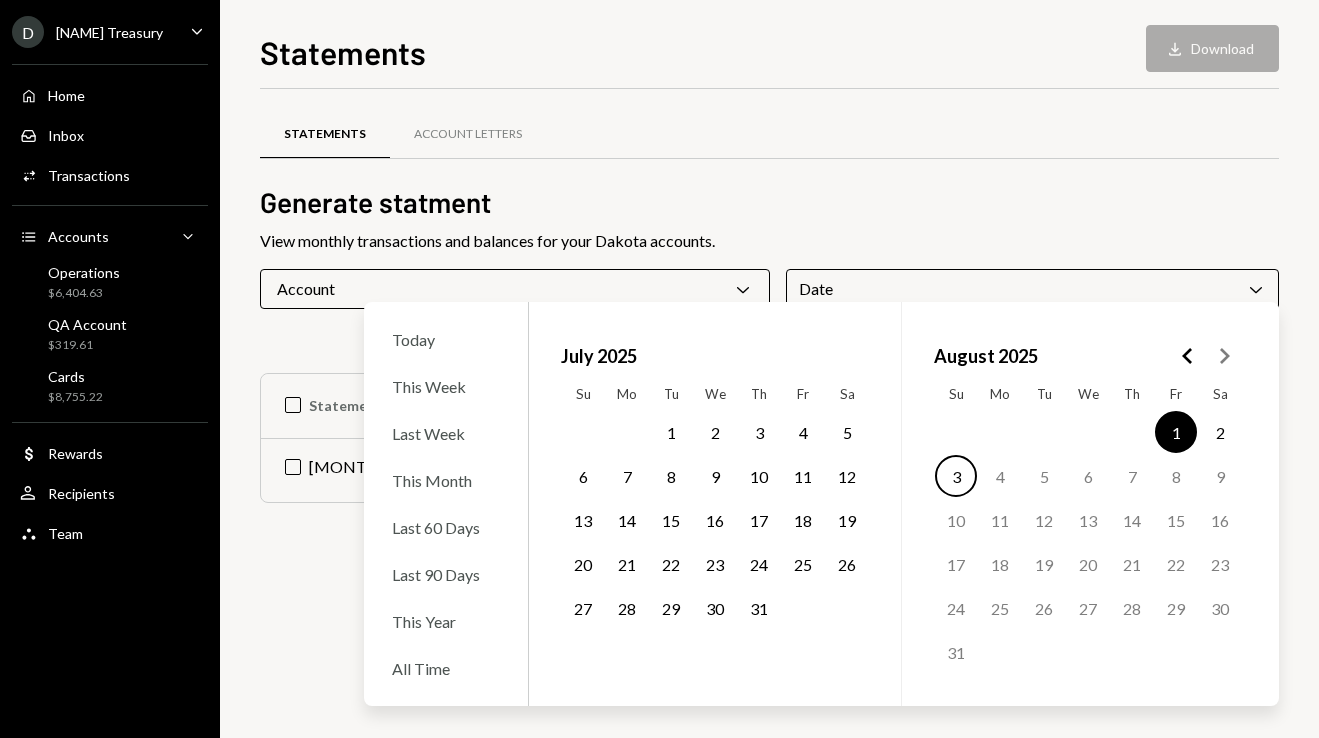 click on "3" at bounding box center [956, 476] 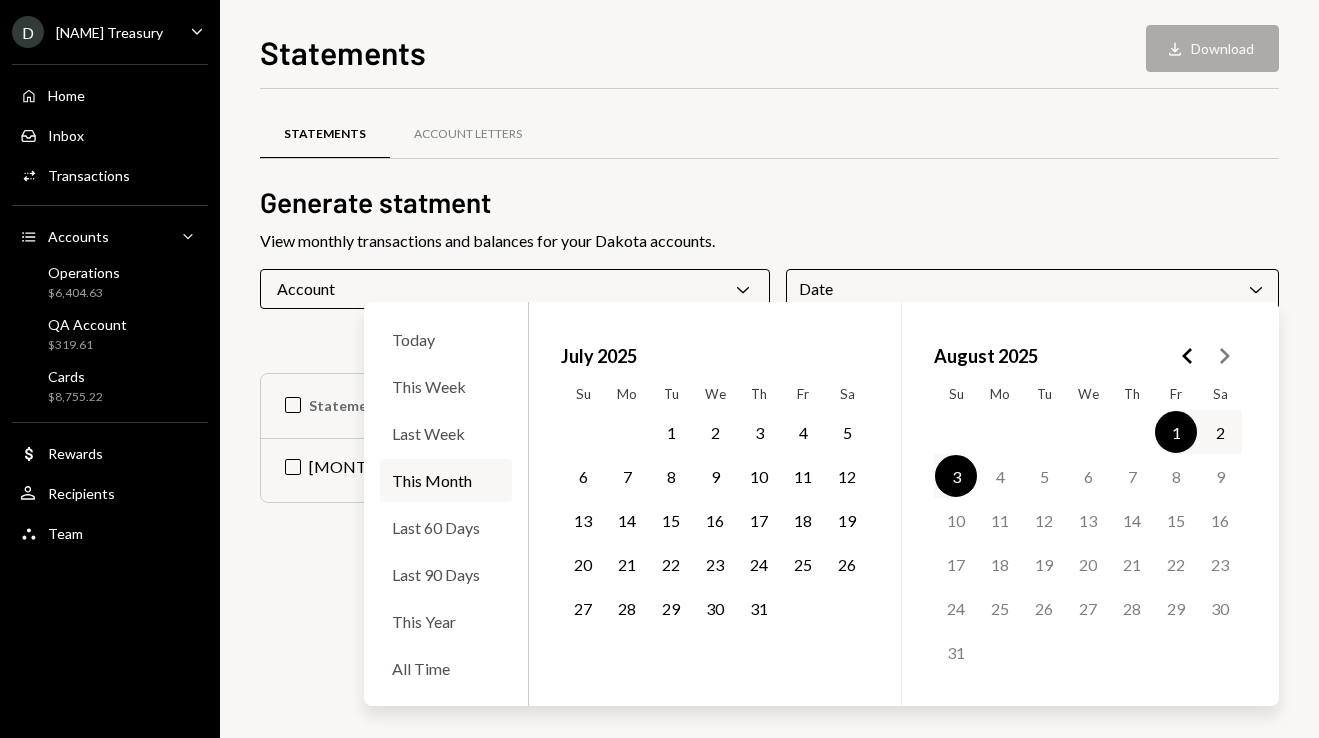 click on "Statements Account Letters" at bounding box center (769, 146) 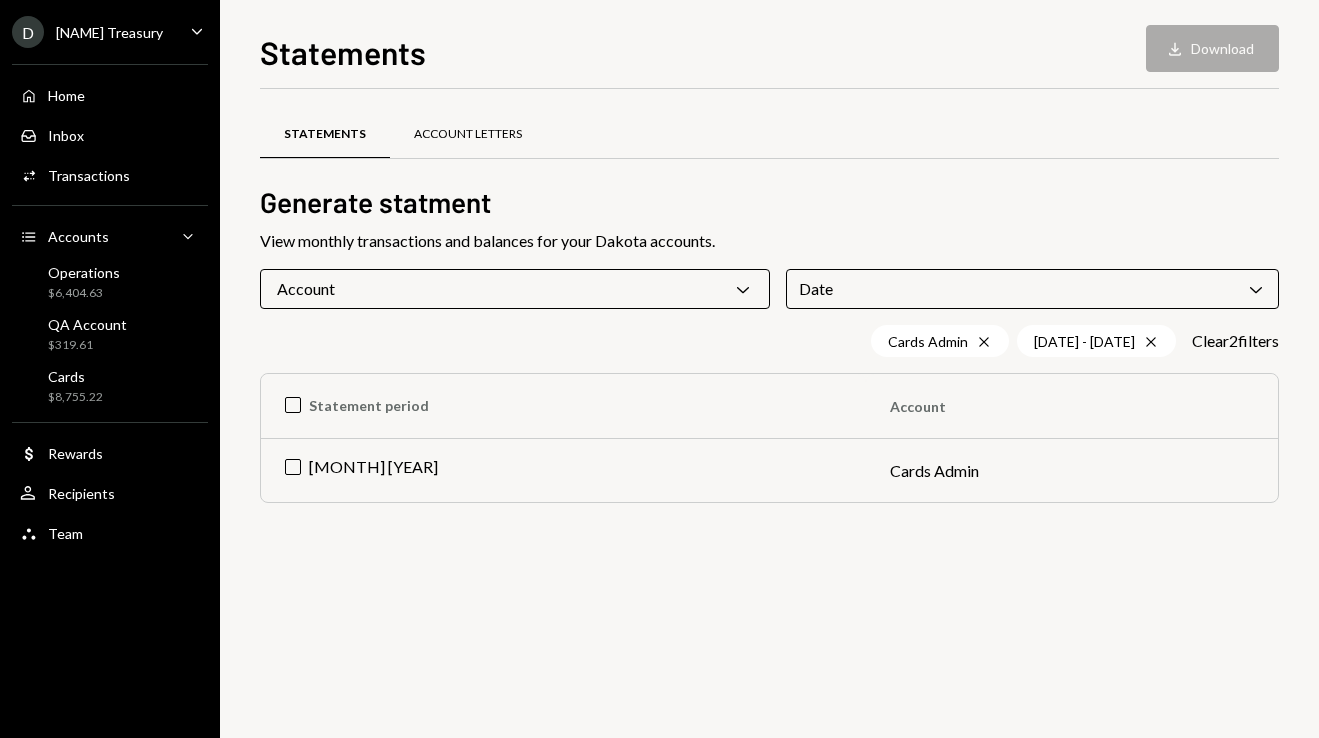 click on "Account Letters" at bounding box center (468, 134) 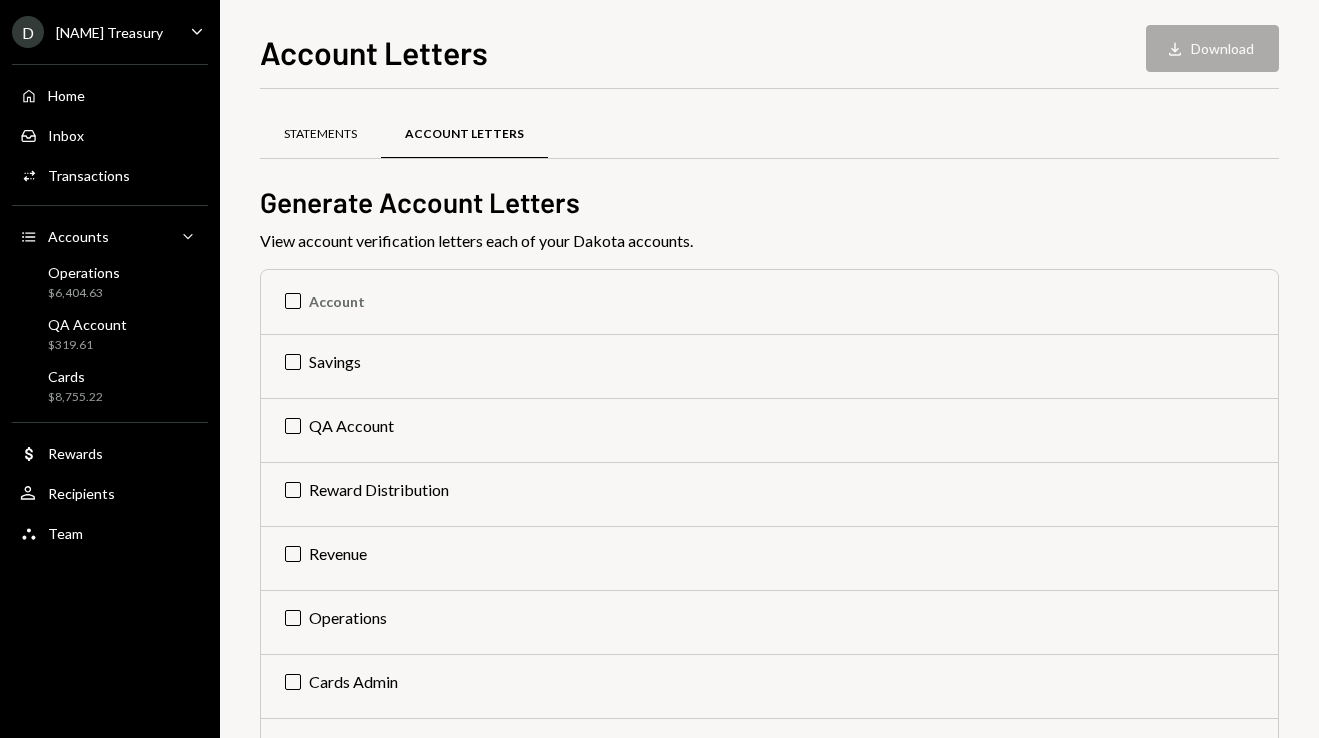 click on "Statements" at bounding box center [320, 134] 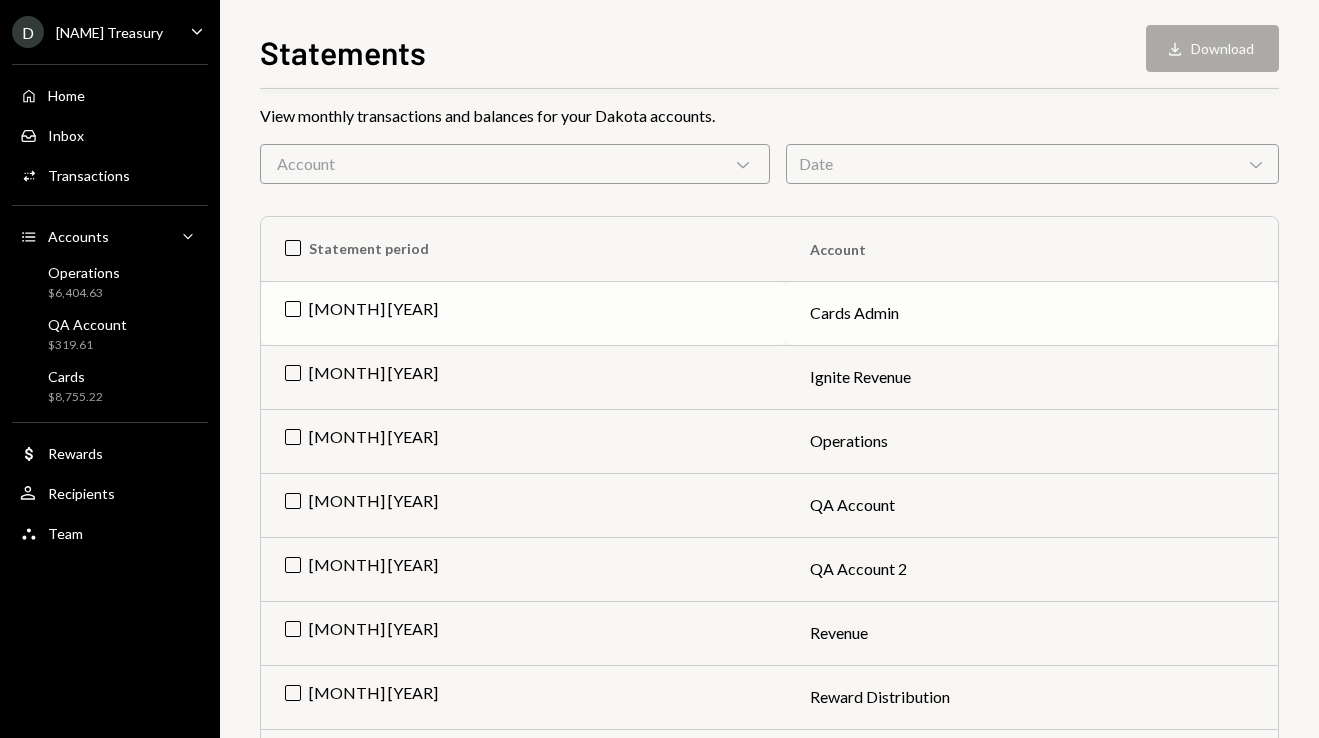 scroll, scrollTop: 0, scrollLeft: 0, axis: both 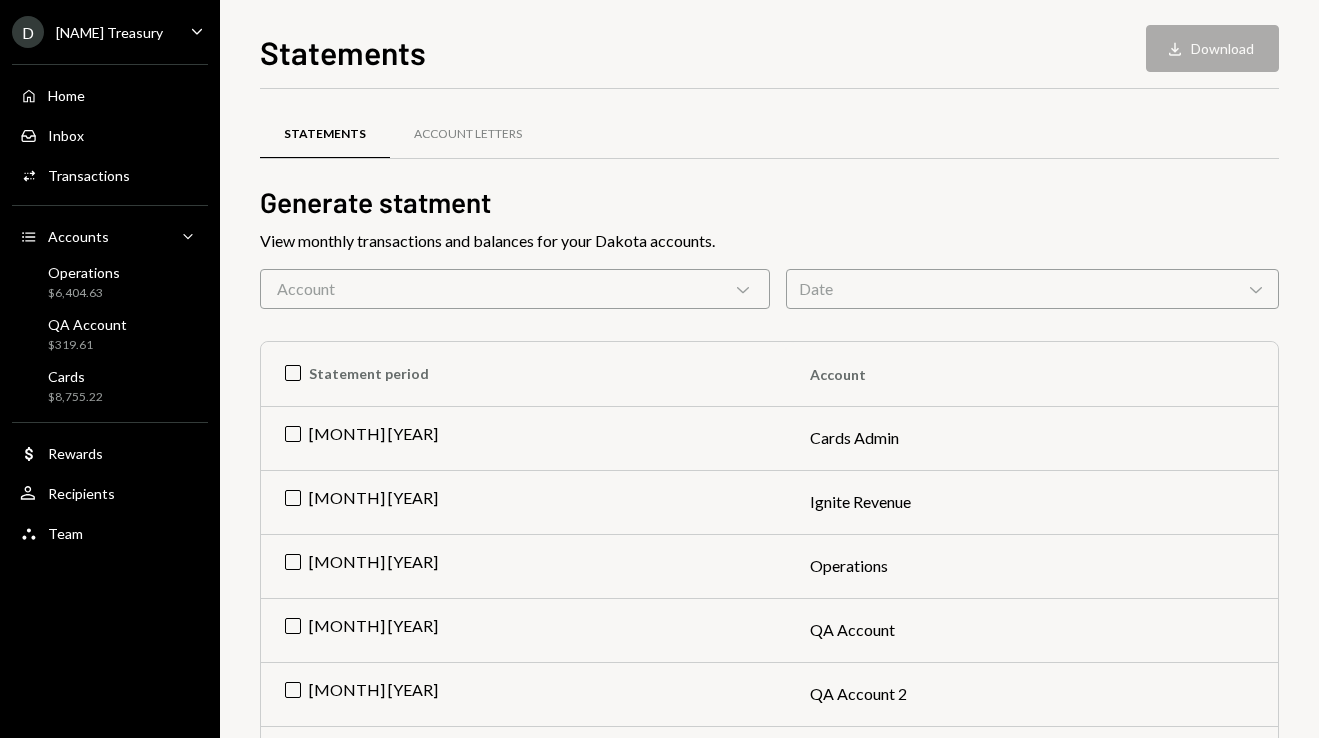 click on "Caret Down" 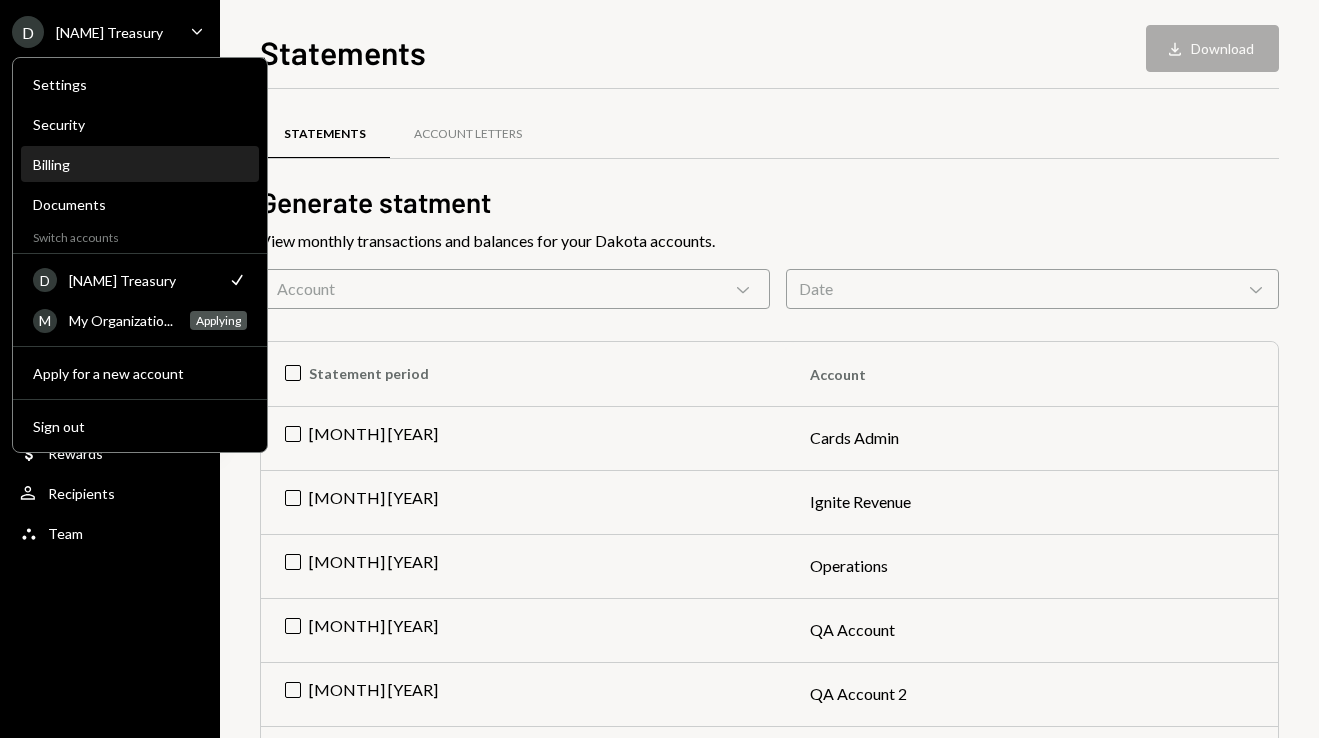 click on "Billing" at bounding box center [140, 164] 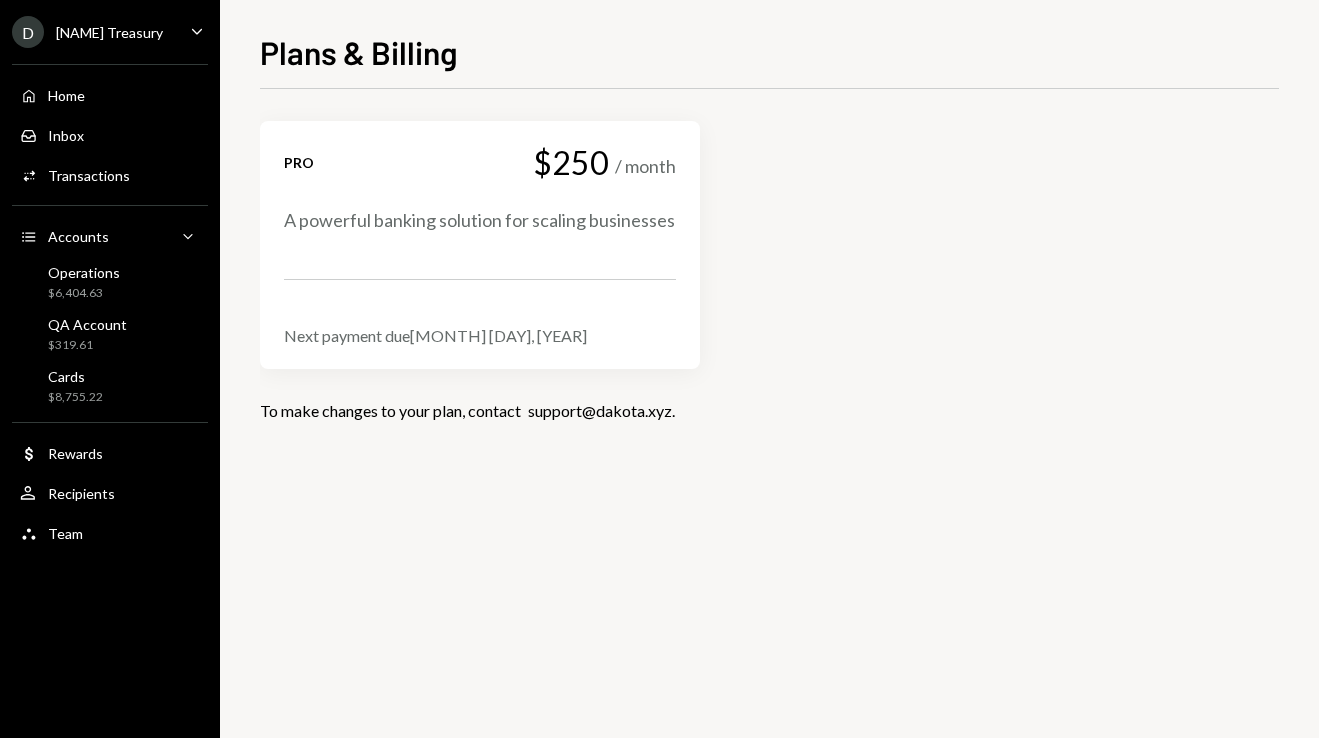 click on "Caret Down" 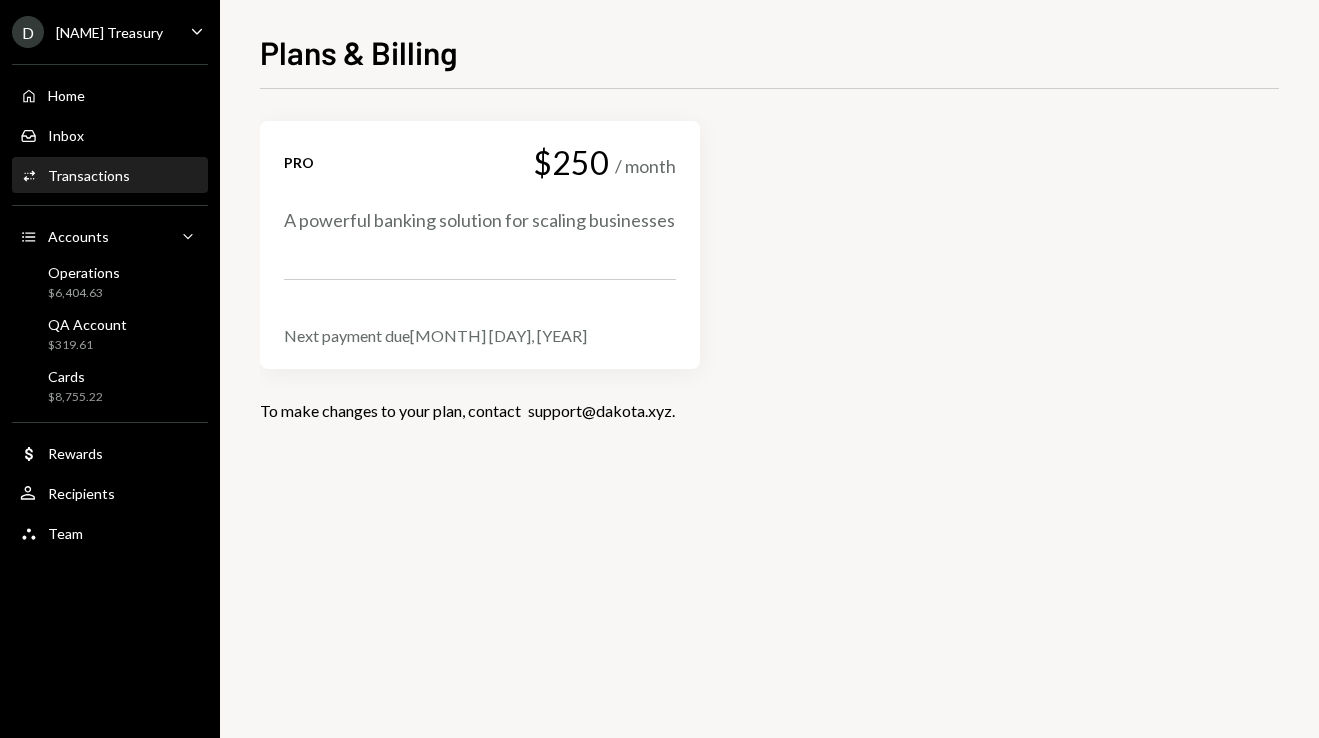 click on "Activities Transactions" at bounding box center [110, 176] 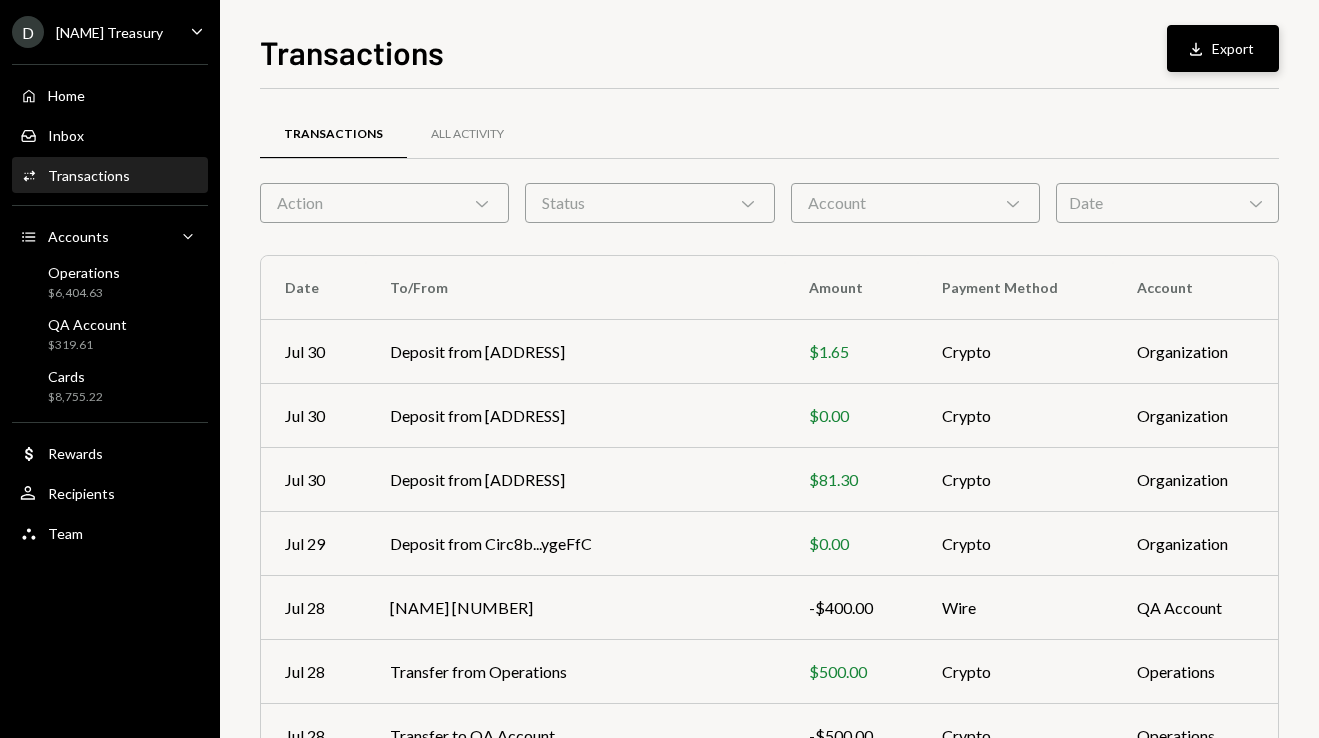 click 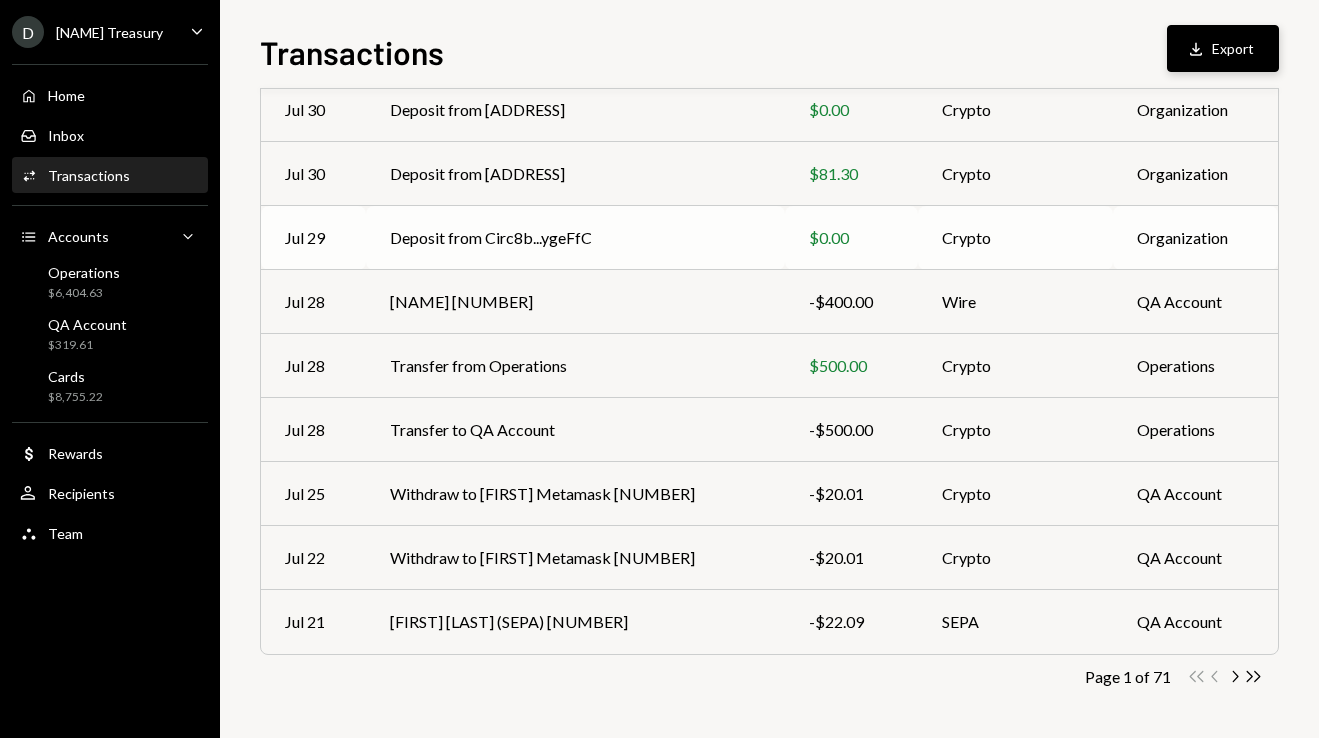 scroll, scrollTop: 0, scrollLeft: 0, axis: both 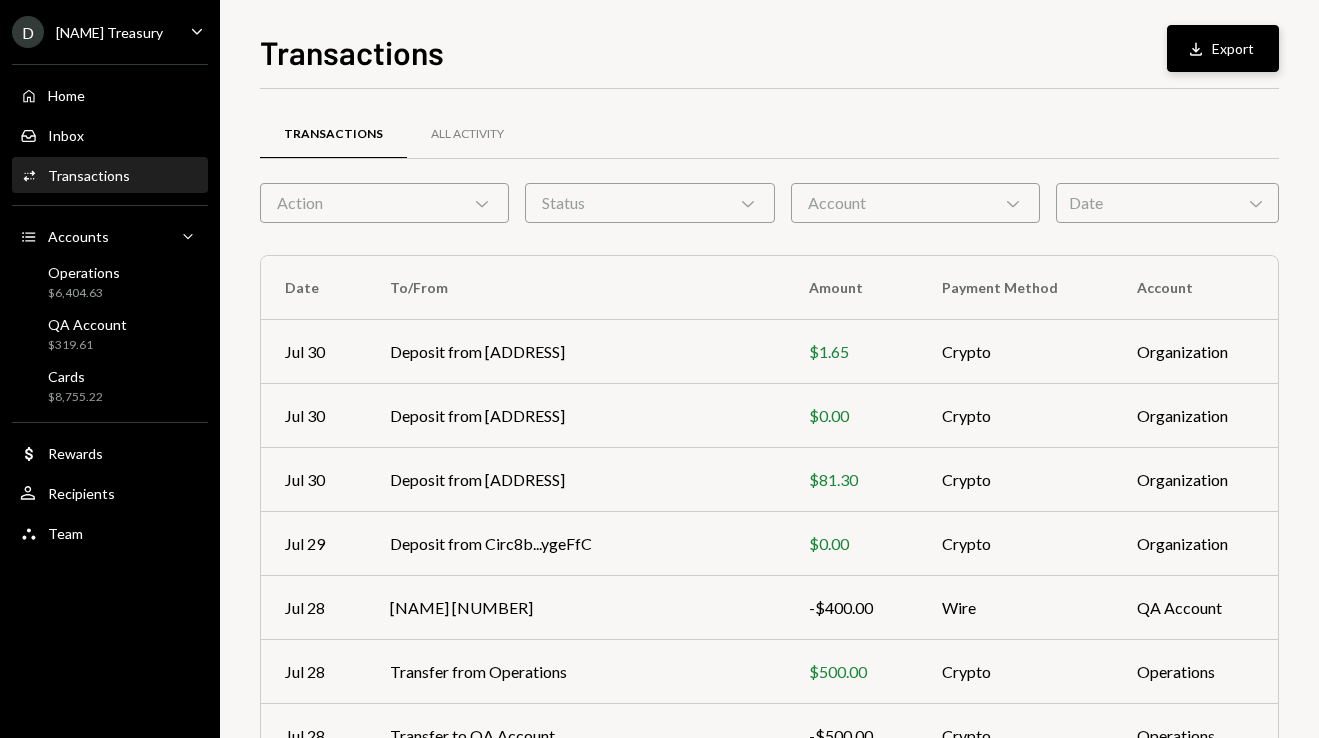 click on "Caret Down" 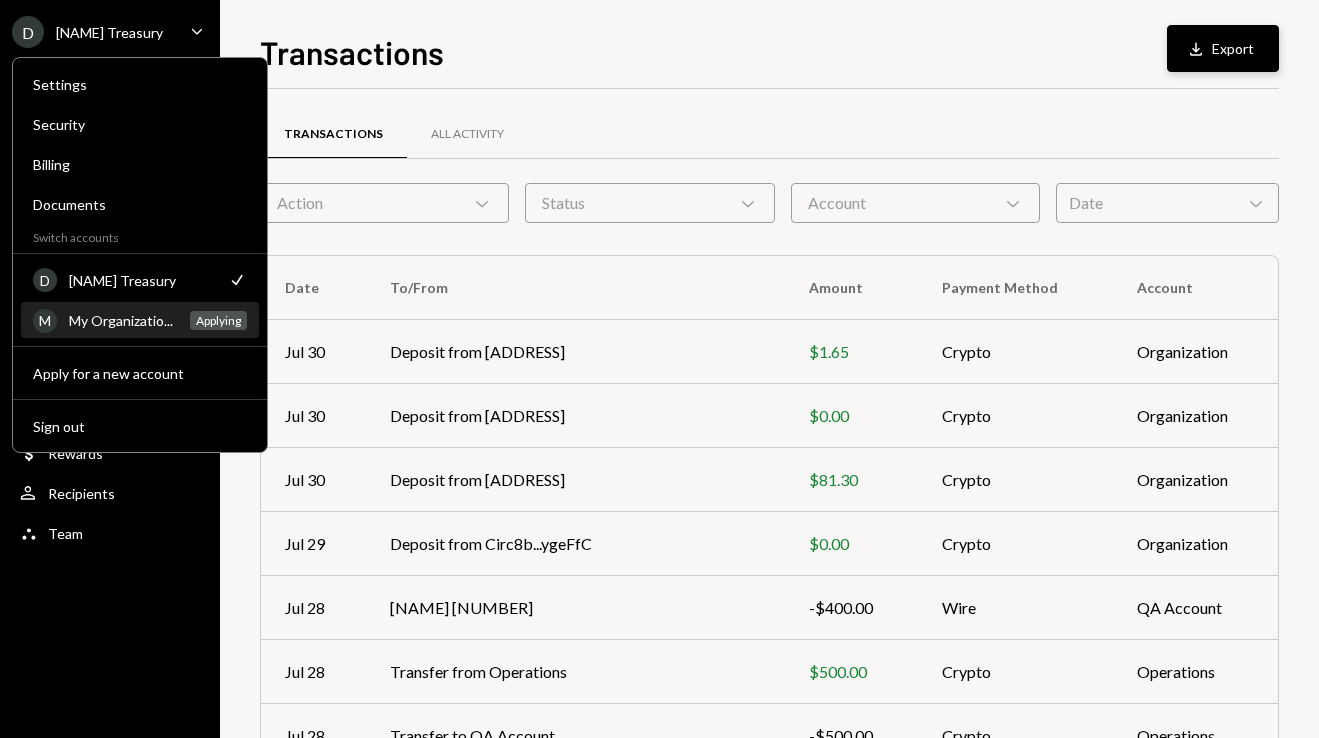 click on "My Organizatio..." at bounding box center [123, 320] 